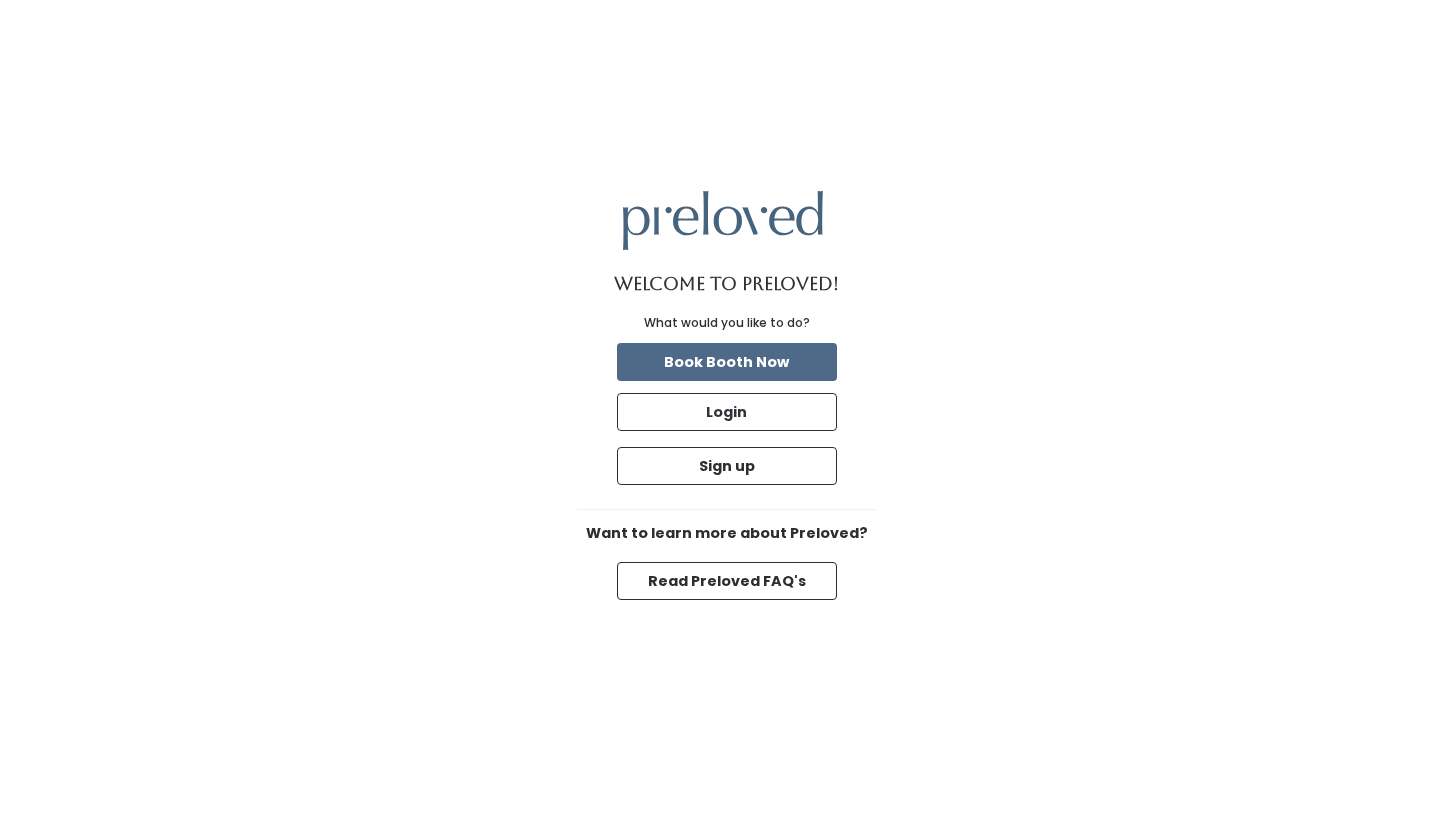 scroll, scrollTop: 0, scrollLeft: 0, axis: both 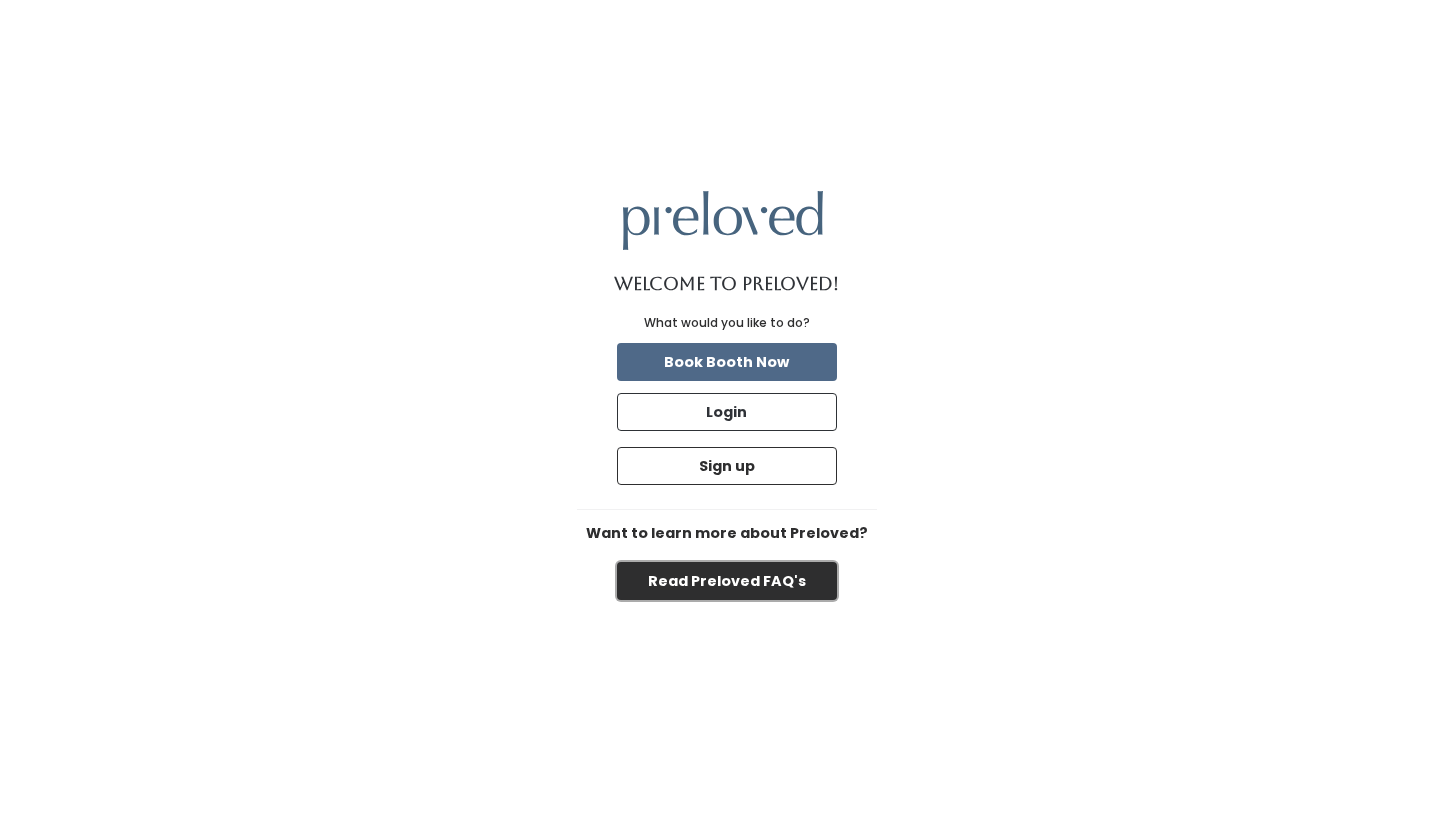 click on "Read Preloved FAQ's" at bounding box center (727, 581) 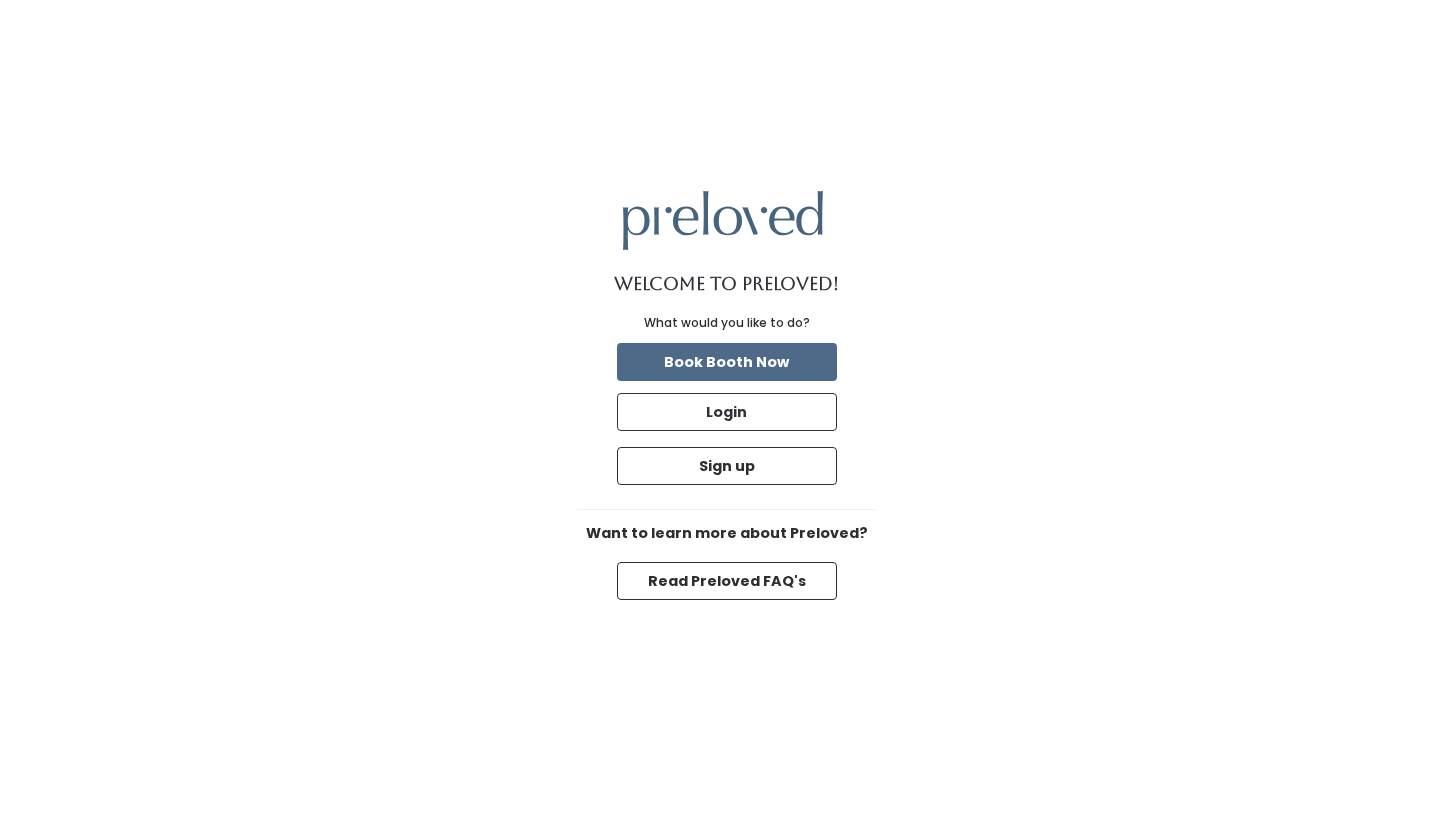 scroll, scrollTop: 0, scrollLeft: 0, axis: both 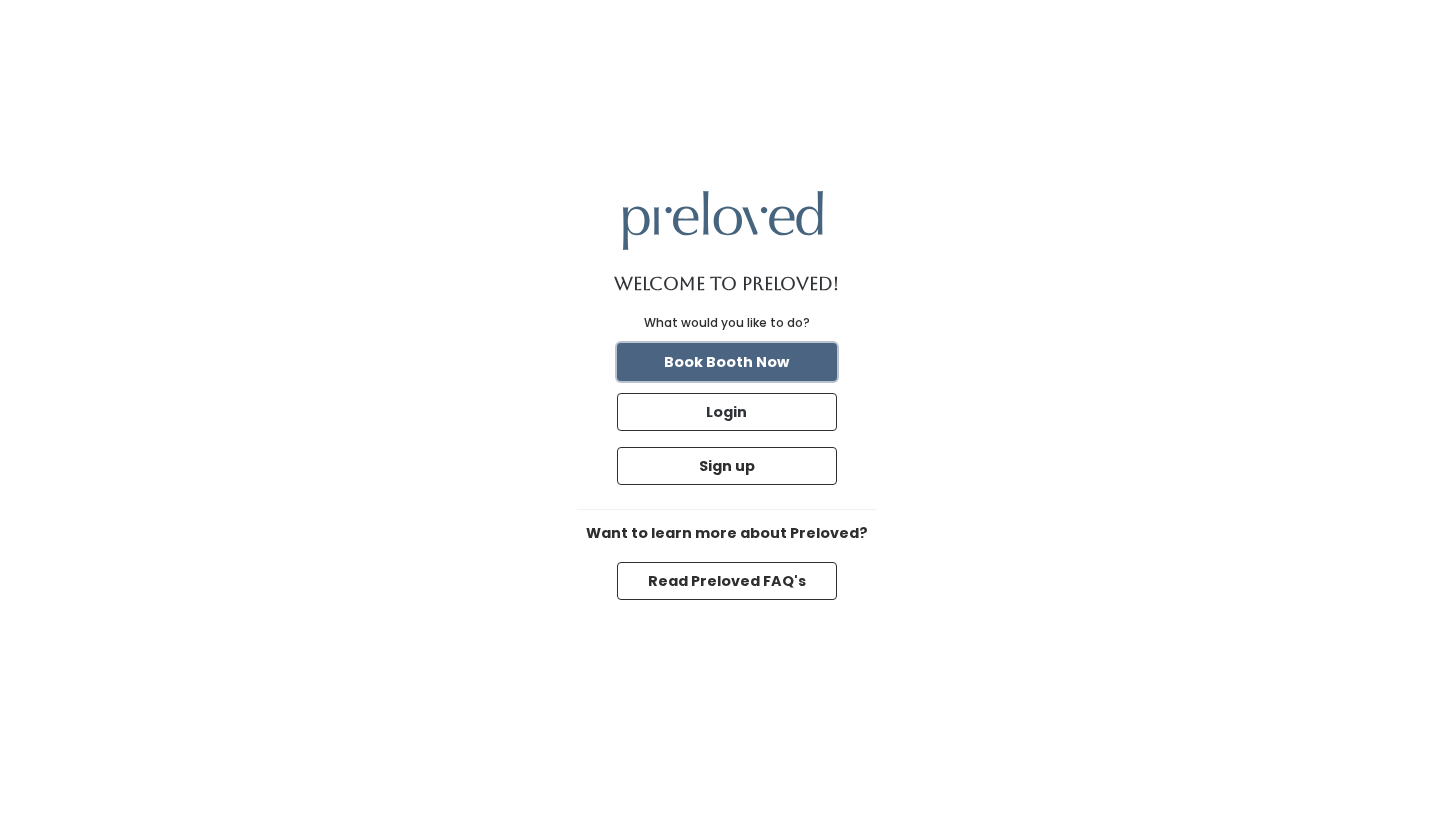 click on "Book Booth Now" at bounding box center [727, 362] 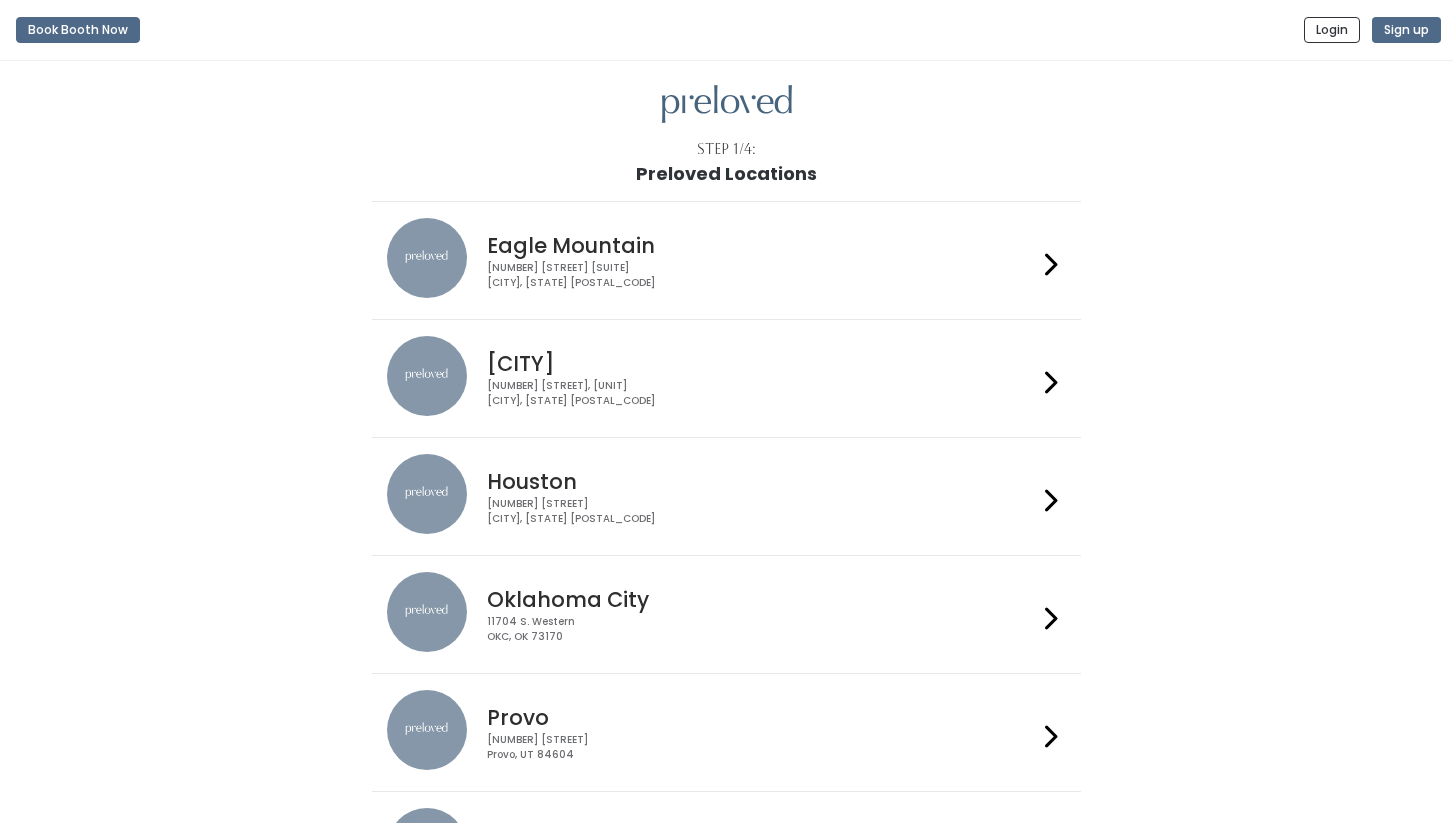 scroll, scrollTop: 0, scrollLeft: 0, axis: both 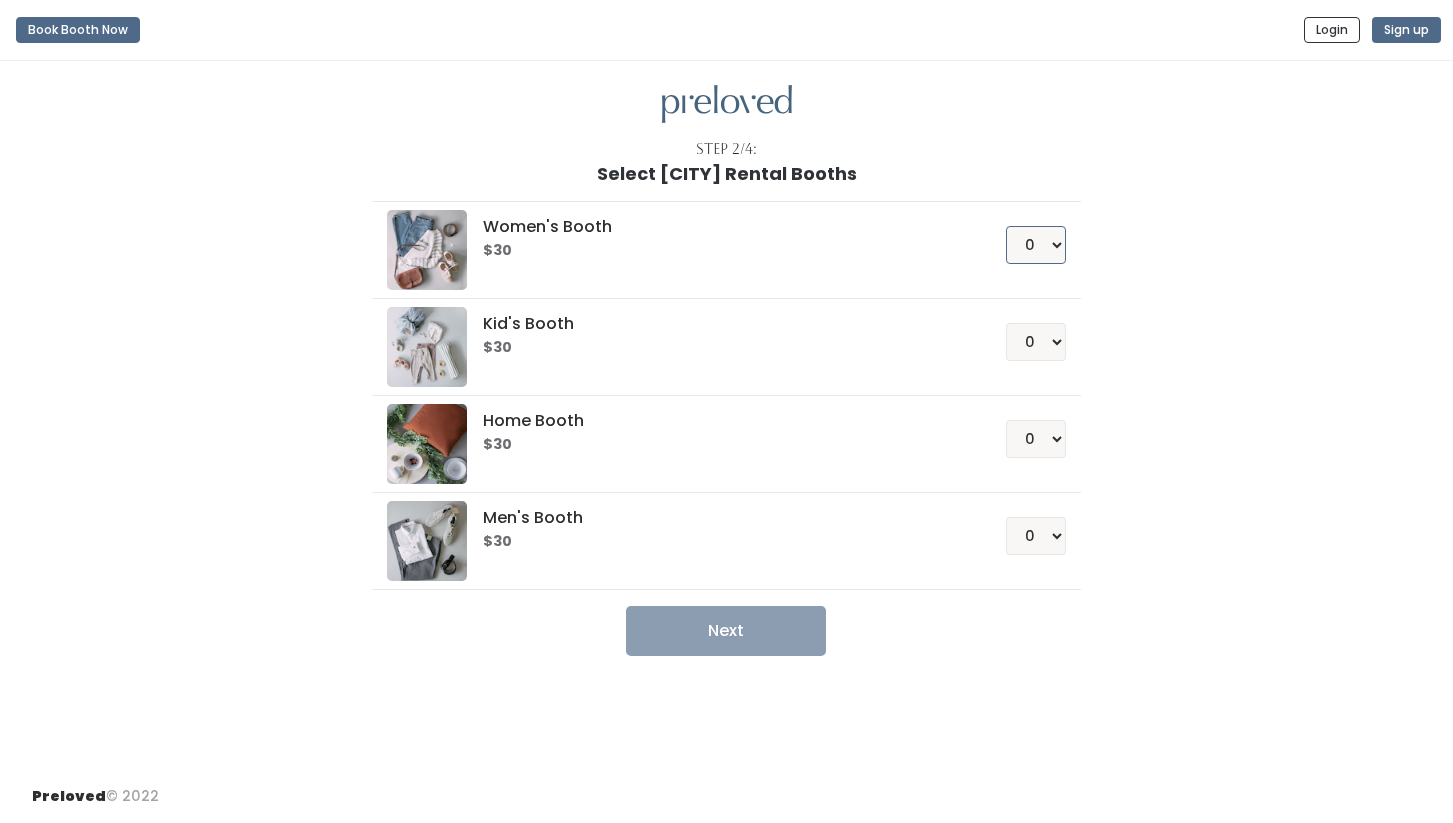 click on "0
1
2
3
4" at bounding box center (1036, 245) 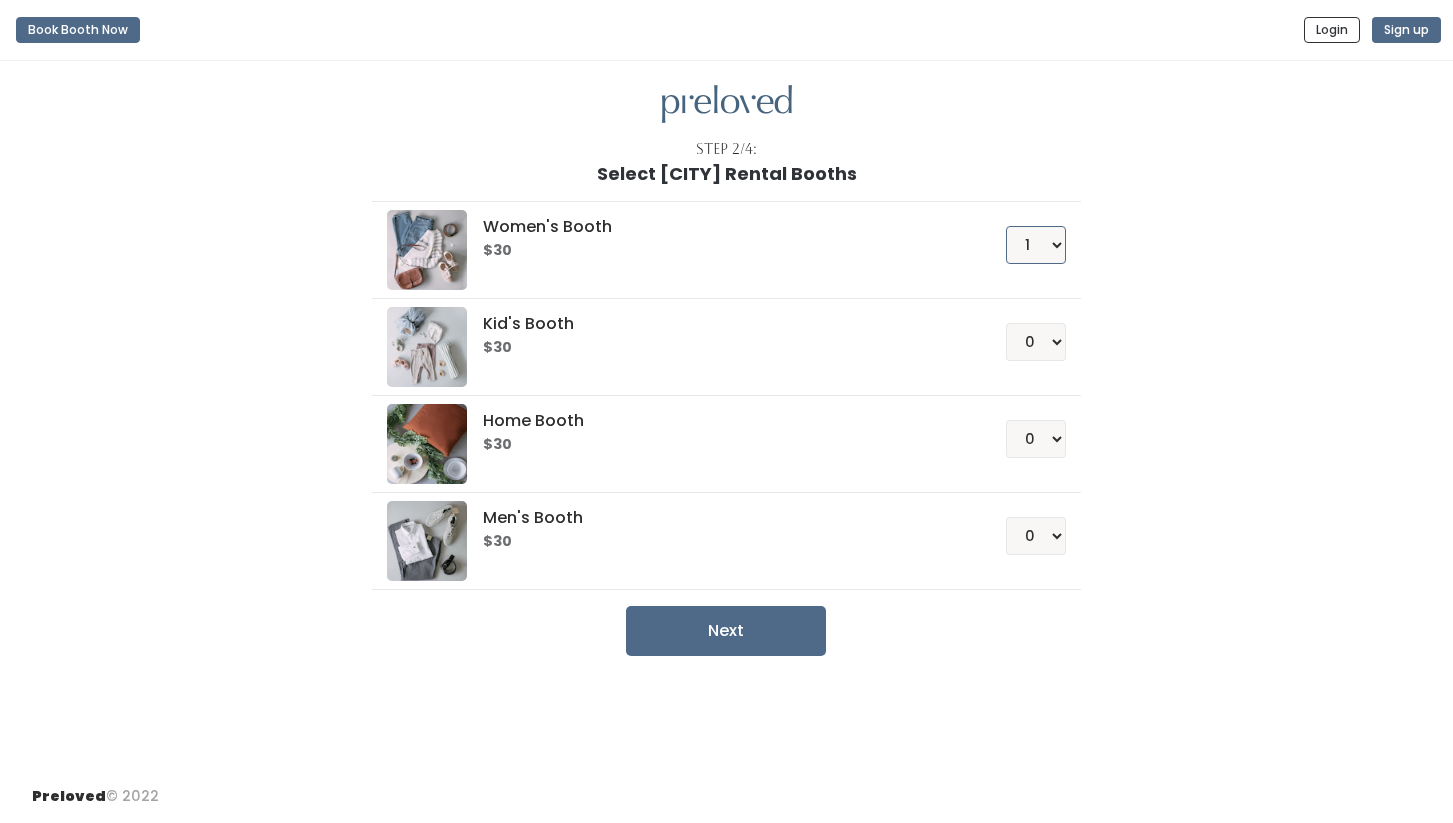 click on "0
1
2
3
4" at bounding box center (1036, 245) 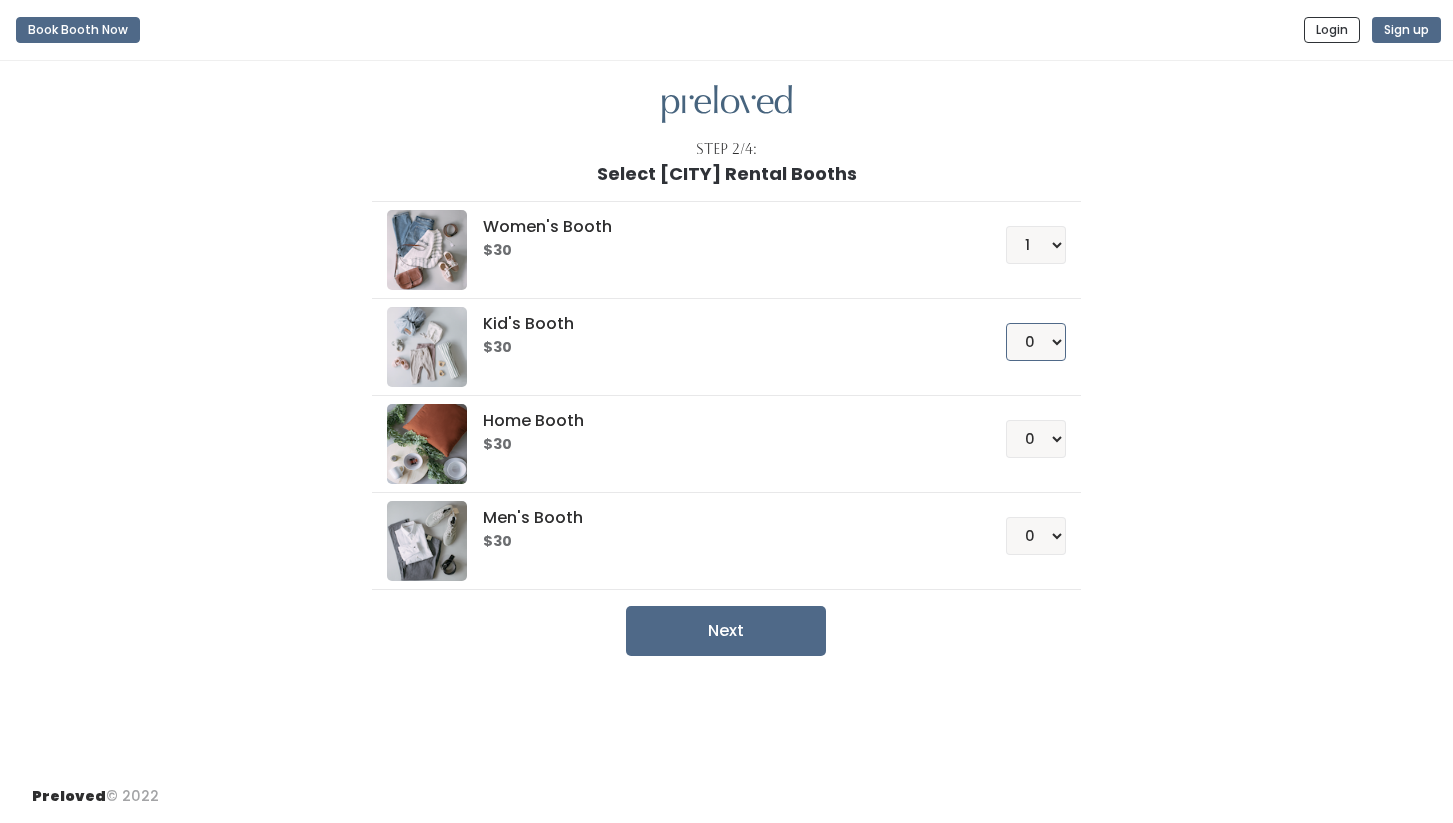 click on "0
1
2
3
4" at bounding box center [1036, 342] 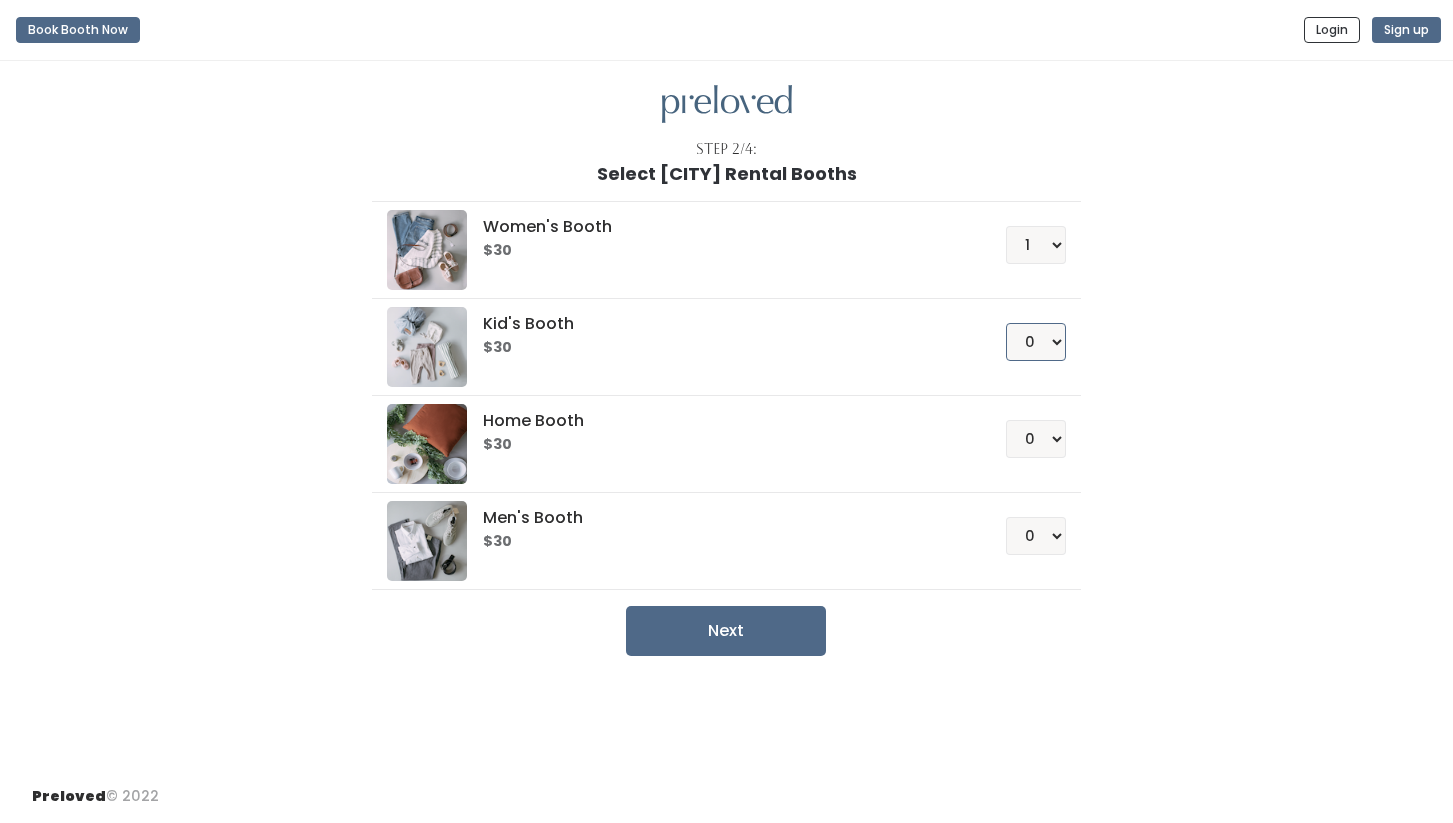 select on "1" 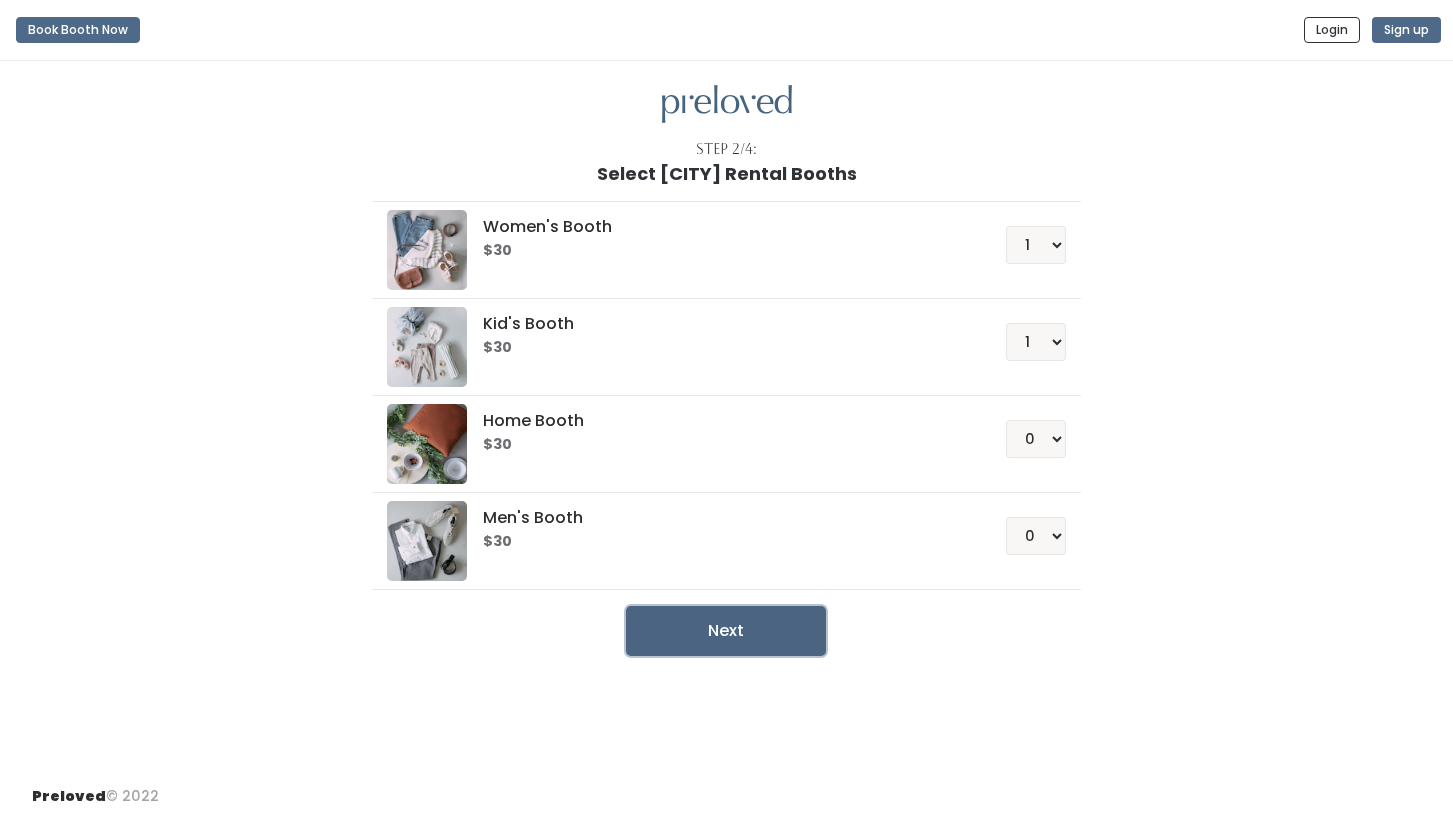 click on "Next" at bounding box center (726, 631) 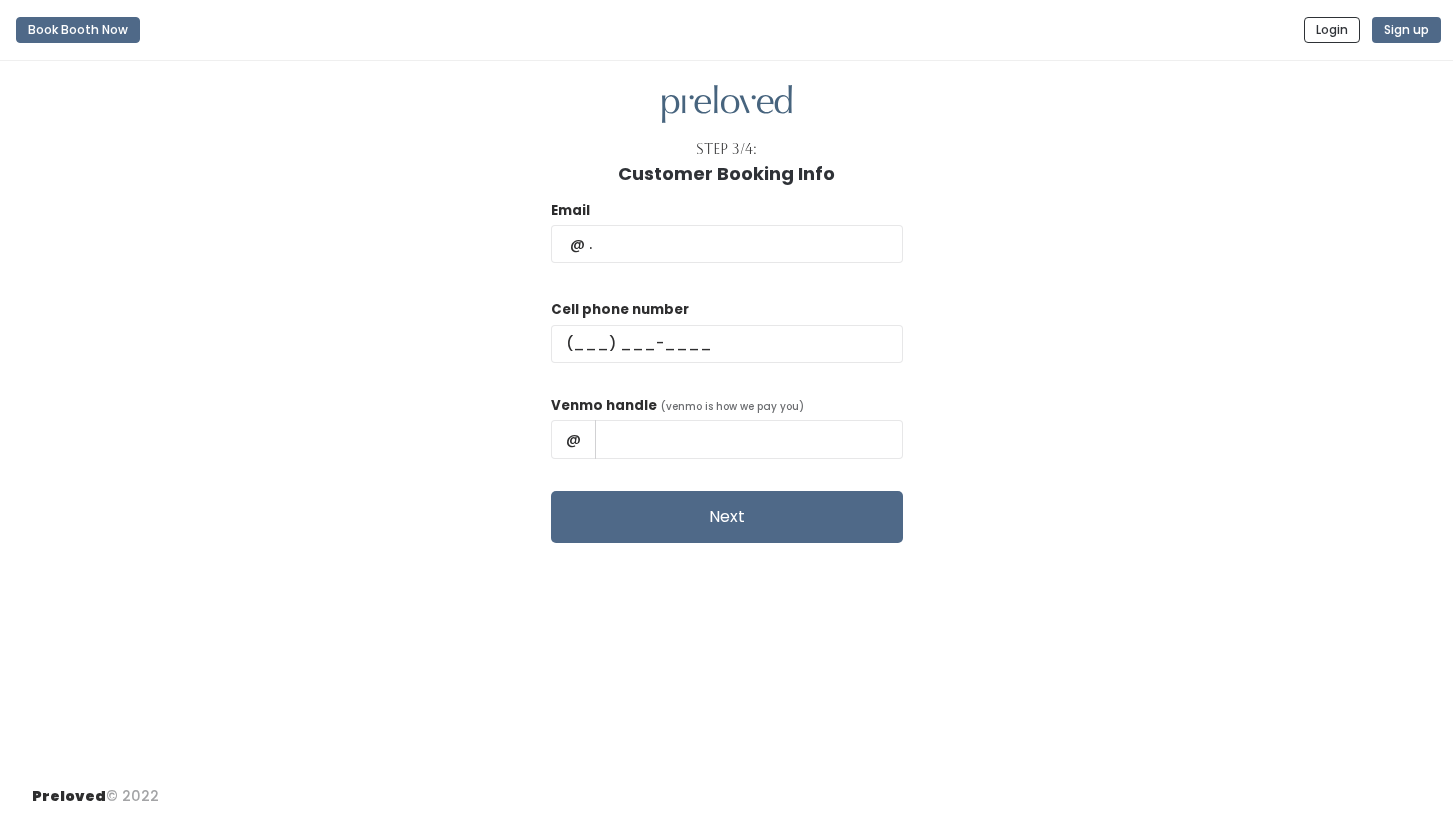 scroll, scrollTop: 0, scrollLeft: 0, axis: both 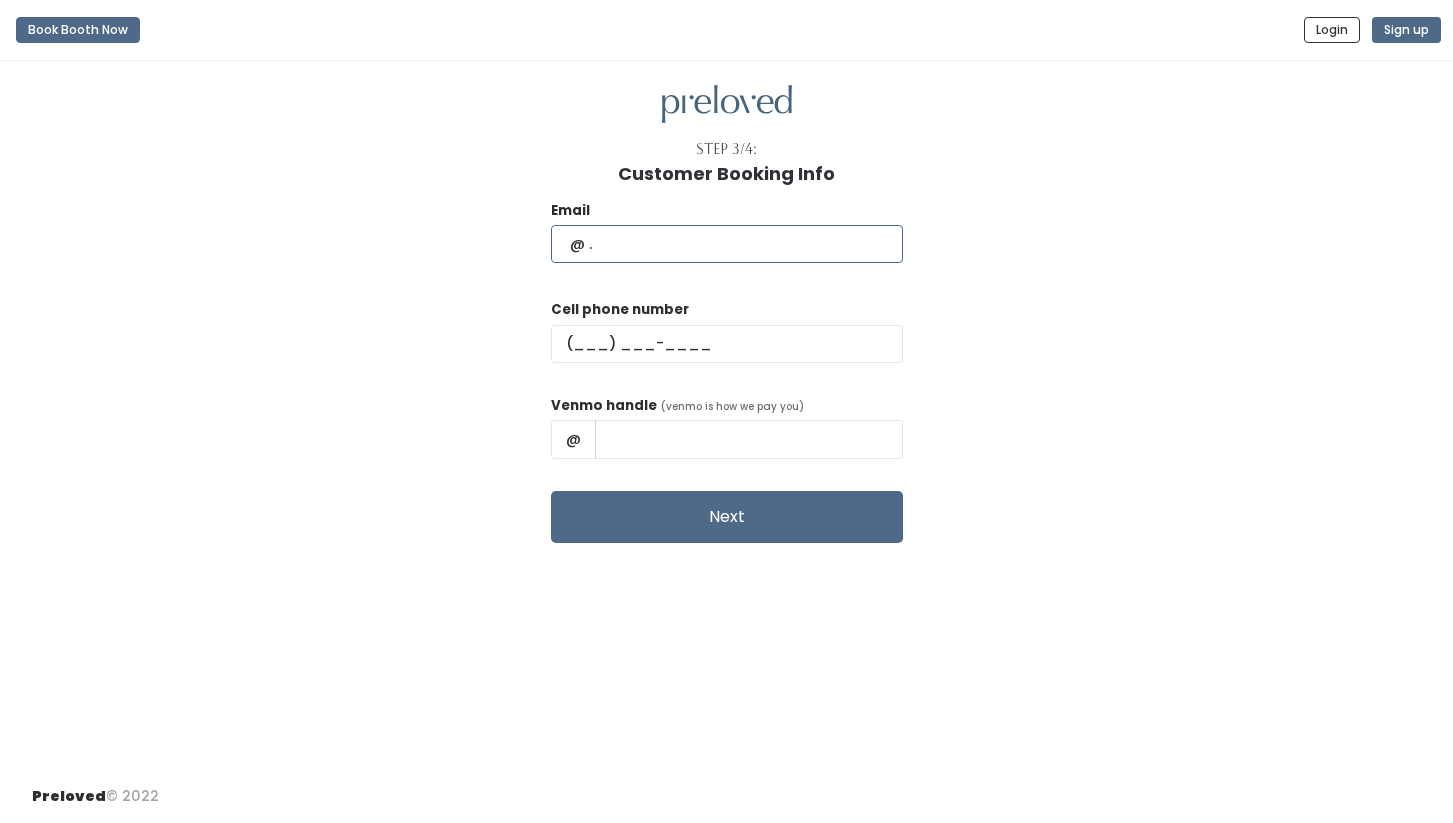 click at bounding box center (727, 244) 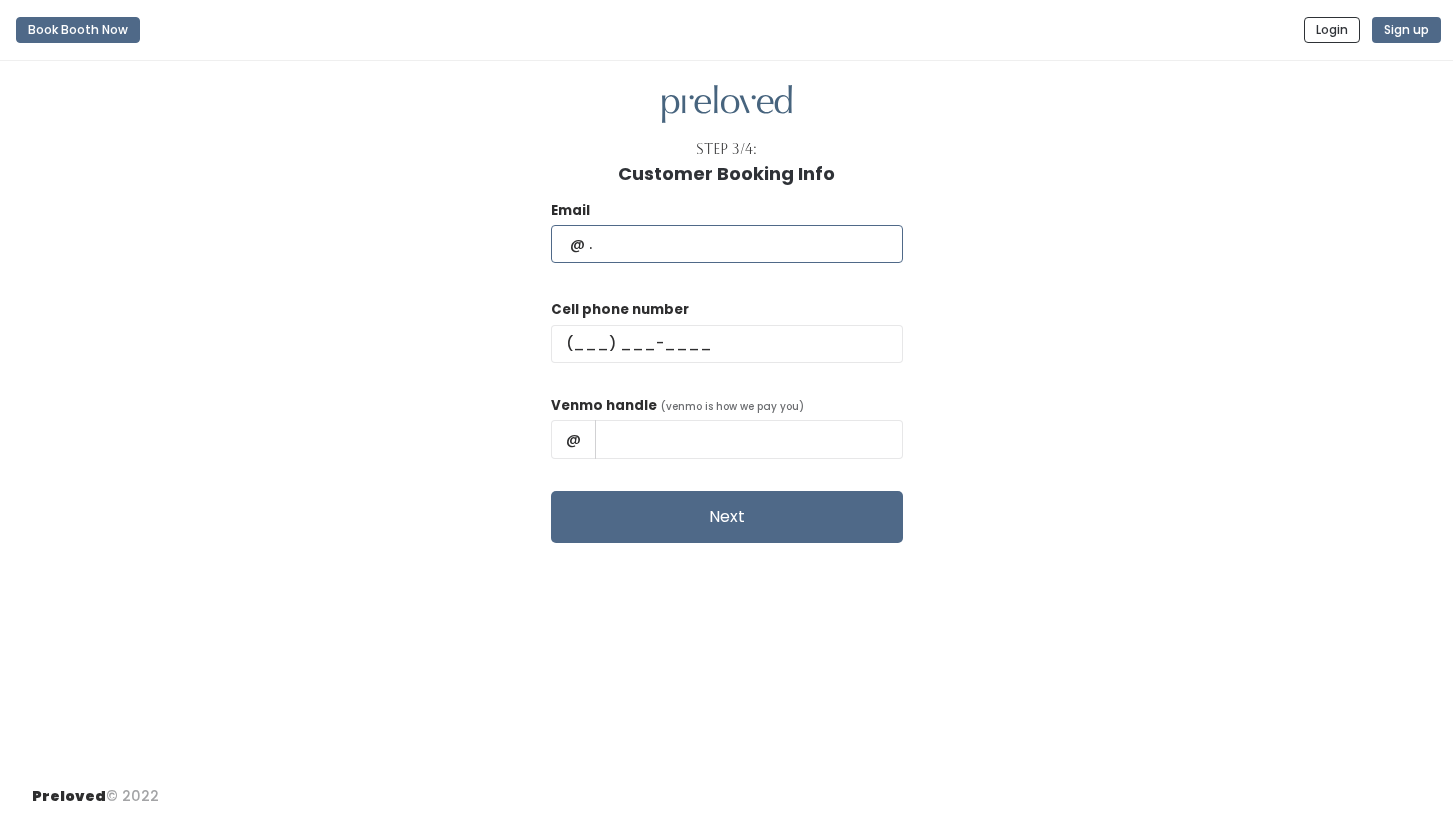 type on "hello@courtneywinetdesign.com" 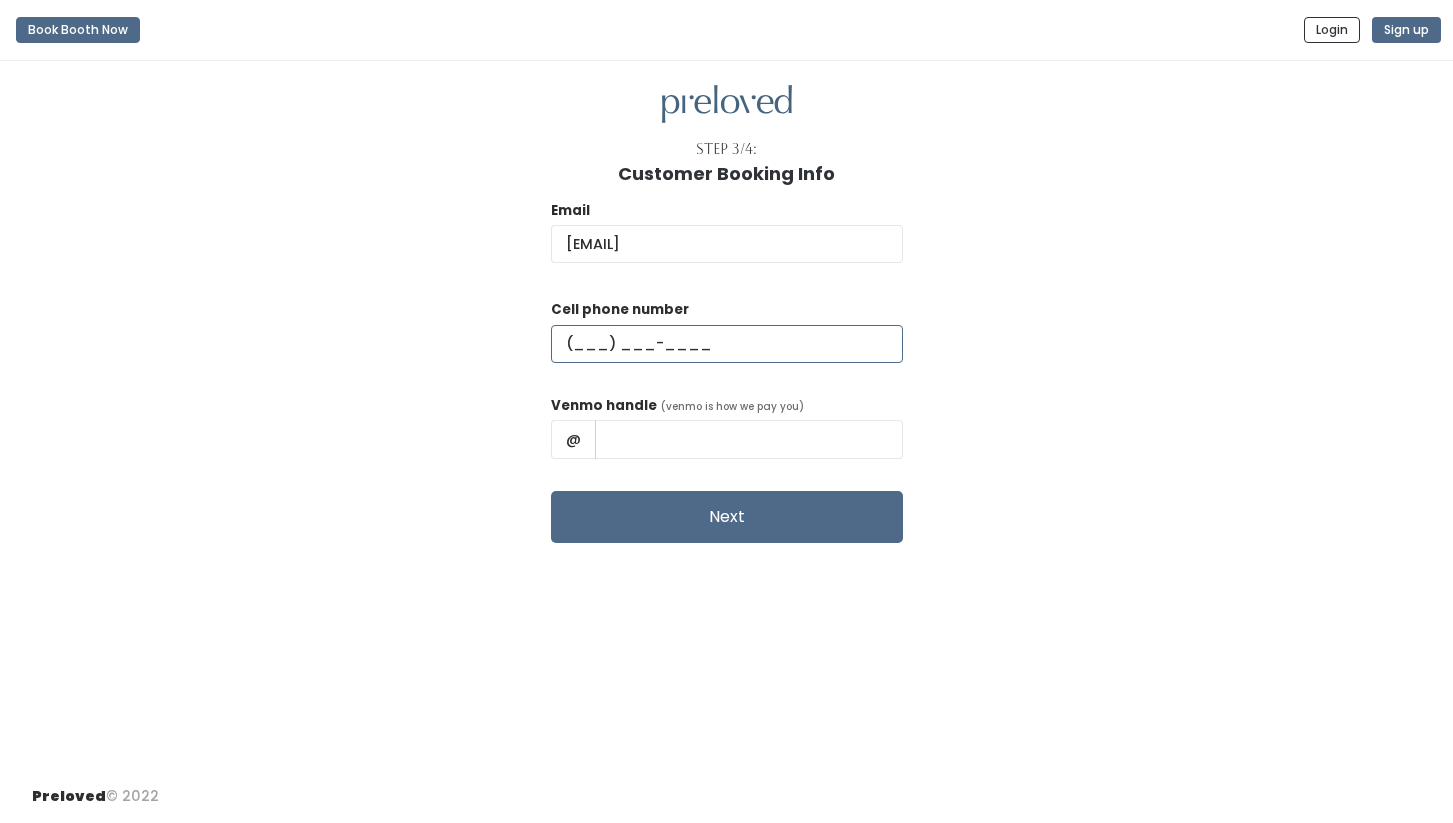 type on "(314) 737-6337" 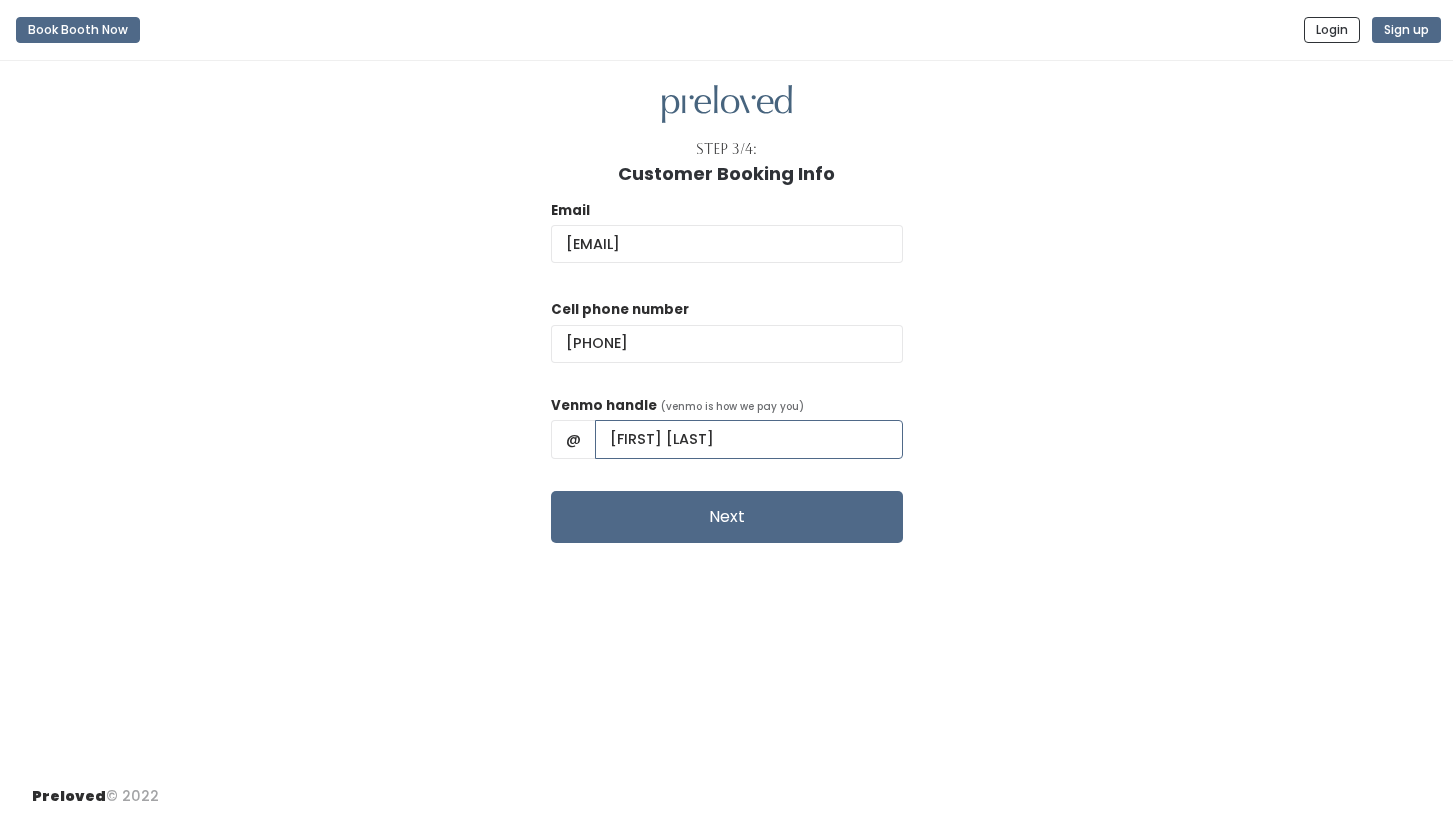 click on "Courtney Winet" at bounding box center (749, 439) 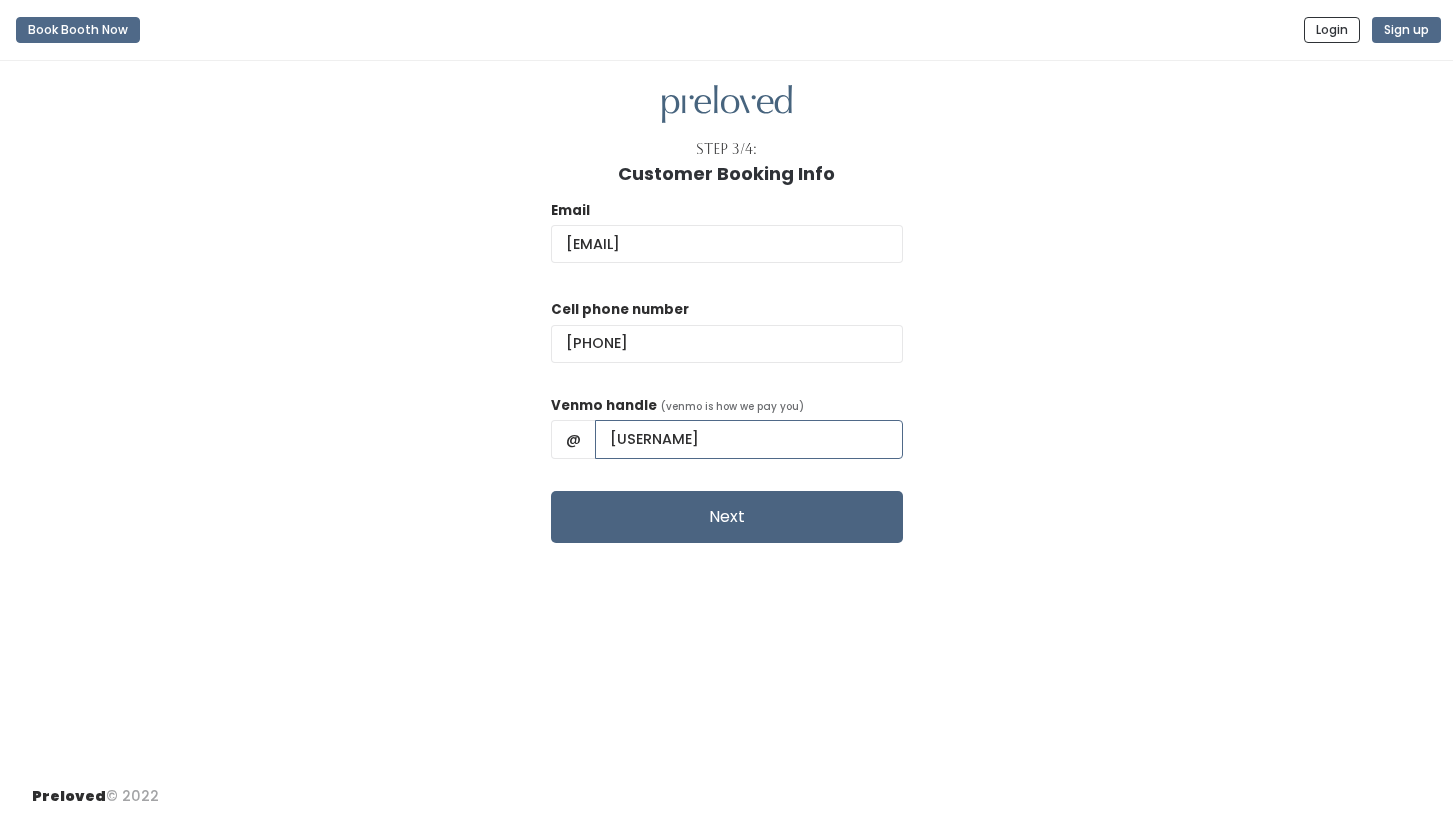 type on "courtneywinetdesign" 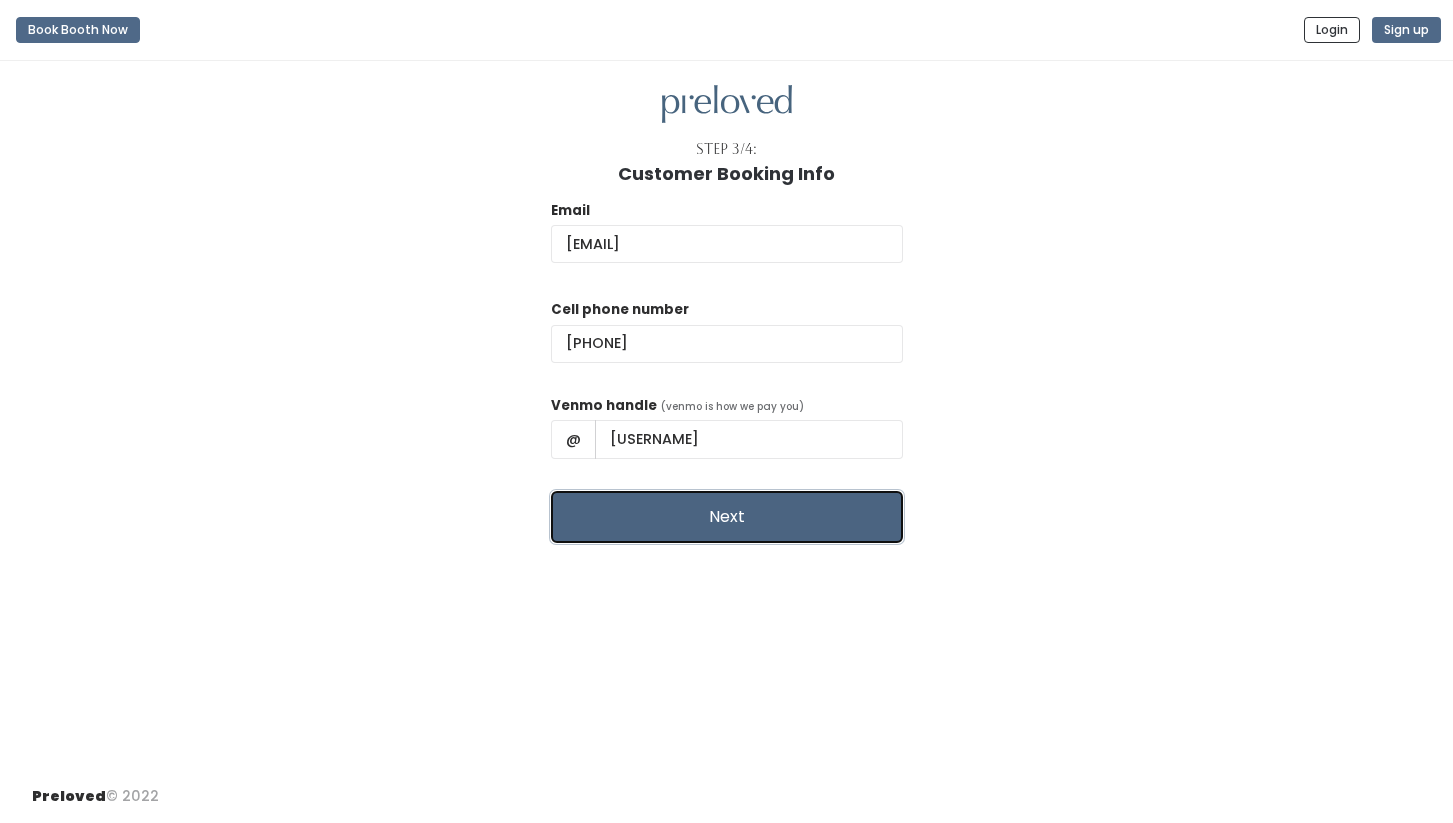 click on "Next" at bounding box center (727, 517) 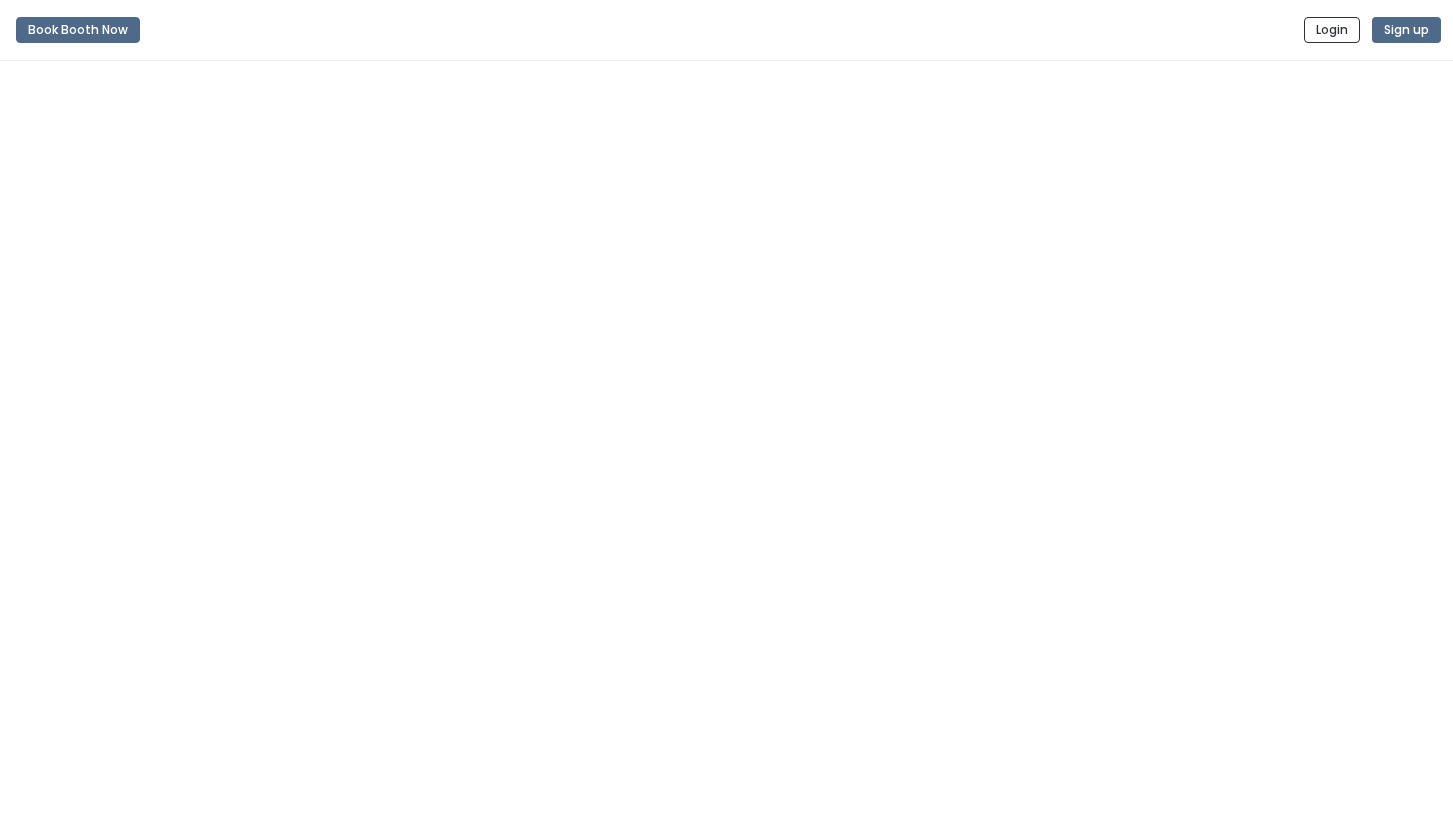 scroll, scrollTop: 0, scrollLeft: 0, axis: both 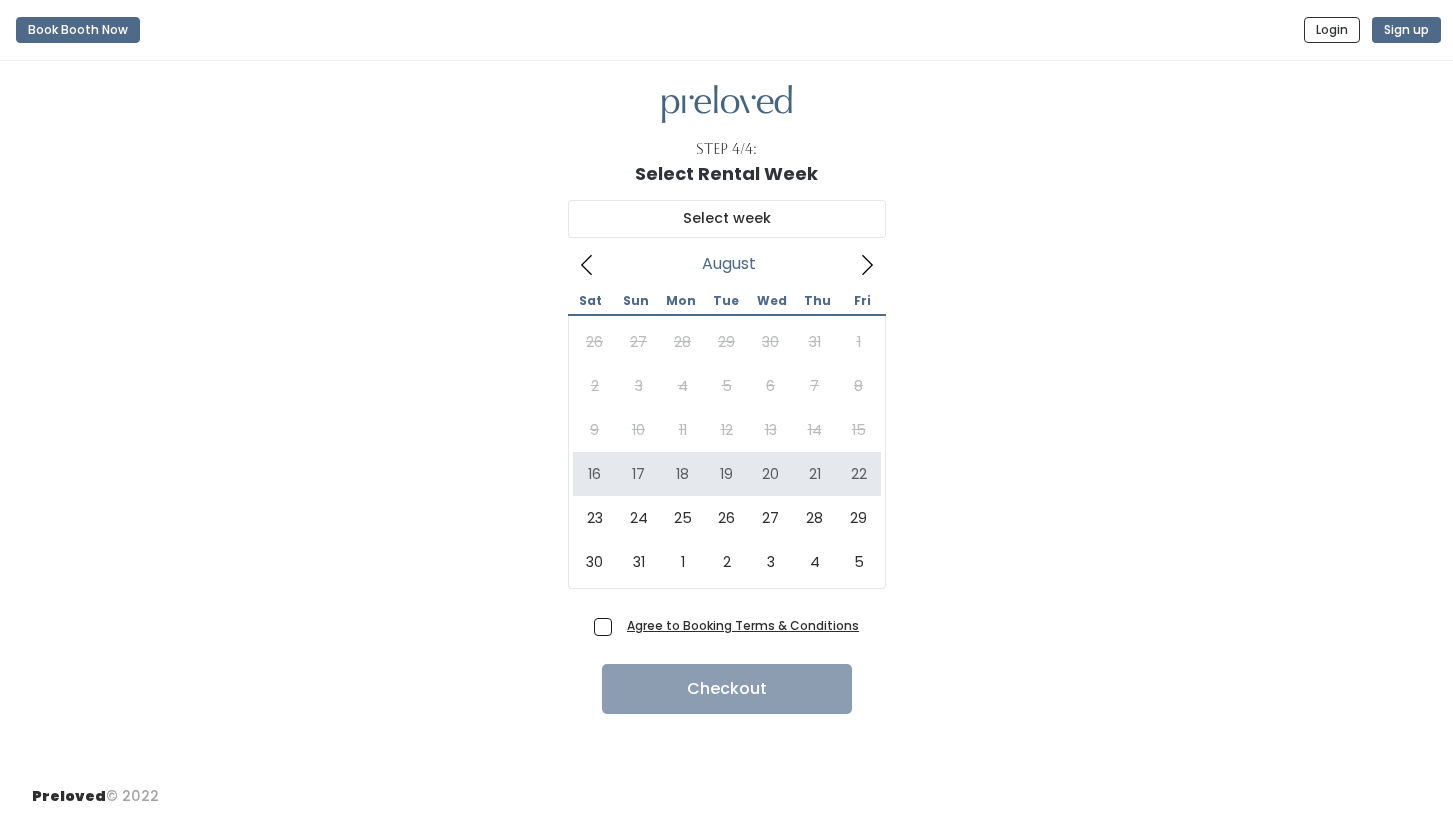 click on "[MONTH] [YEAR]
Sat Sun Mon Tue Wed Thu Fri
26 27 28 29 30 31 1 2 3 4 5 6 7 8 9 10 11 12 13 14 15 16 17 18 19 20 21 22 23 24 25 26 27 28 29 30 31 1 2 3 4 5" at bounding box center (726, 397) 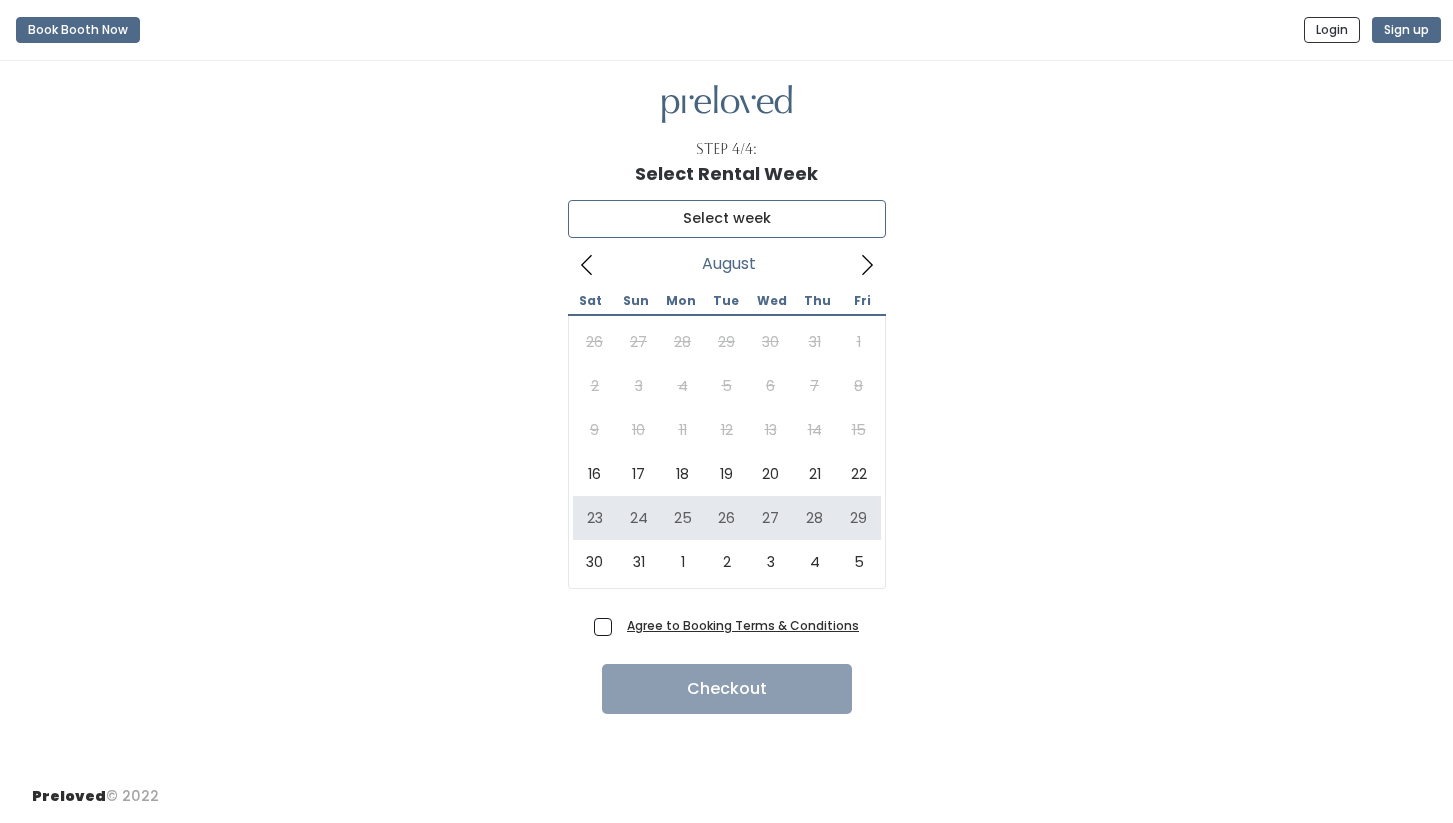type on "[MONTH] [DAY] to [MONTH] [DAY]" 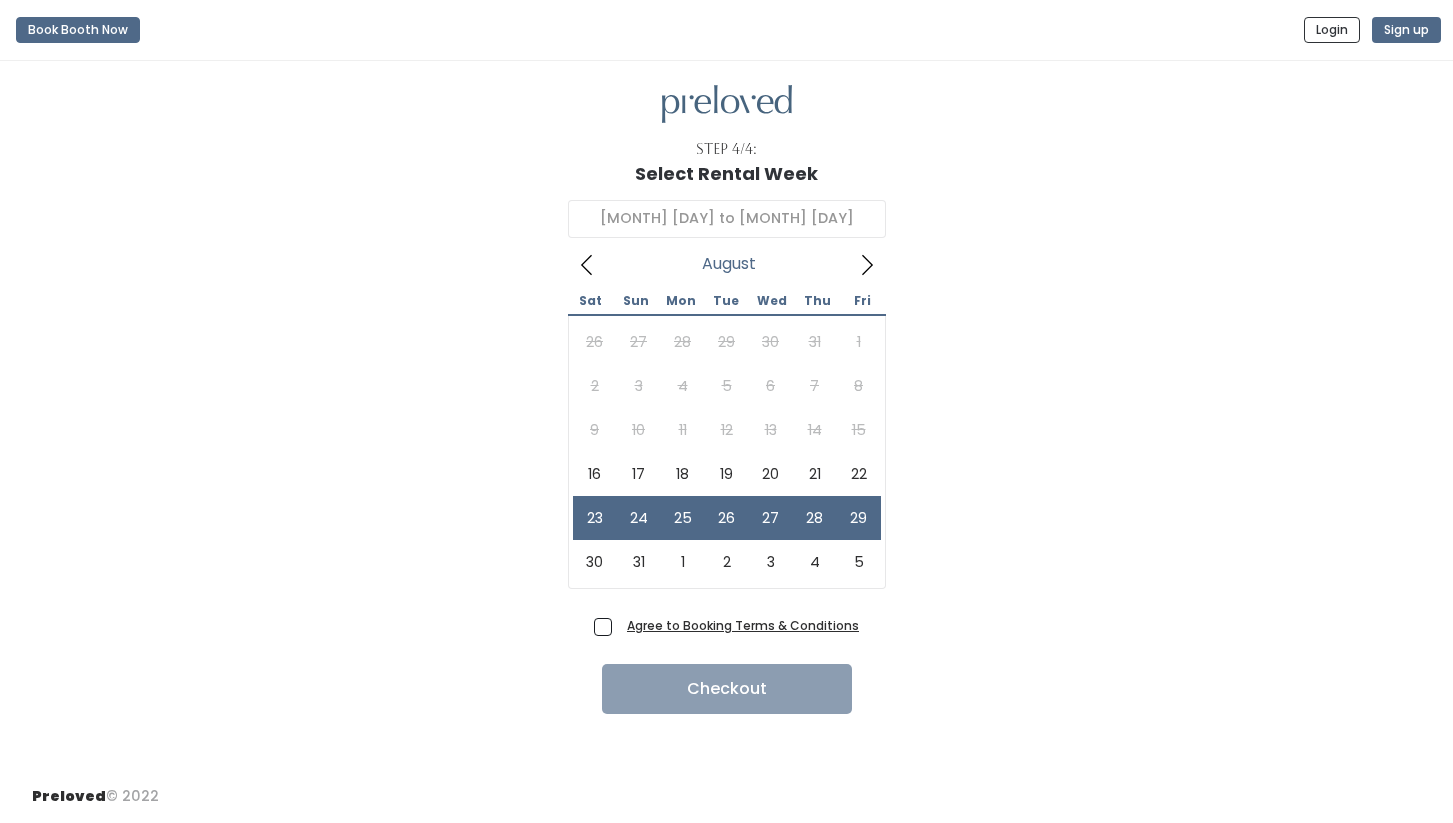 click on "Agree to Booking Terms & Conditions" at bounding box center [739, 625] 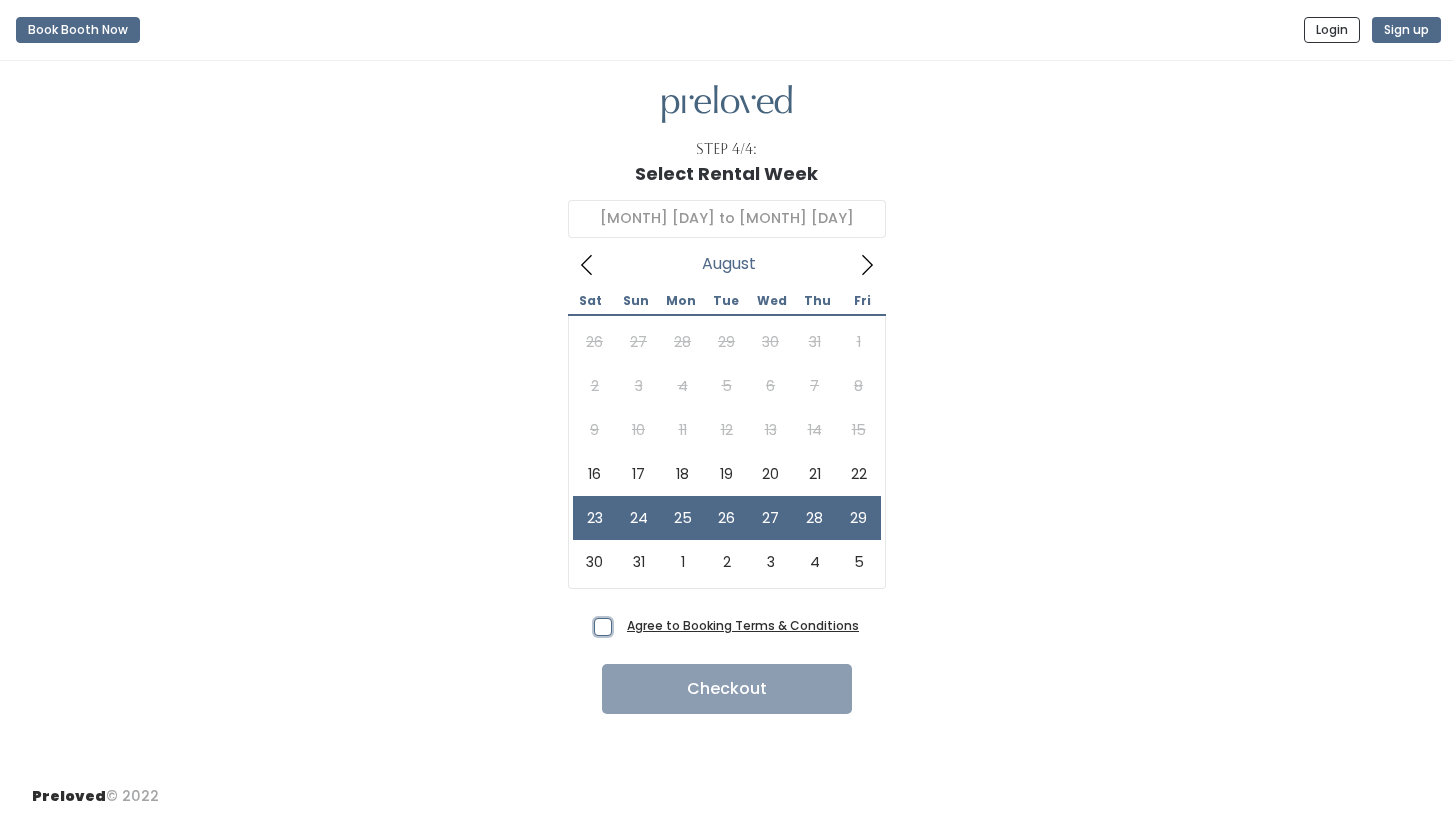 checkbox on "true" 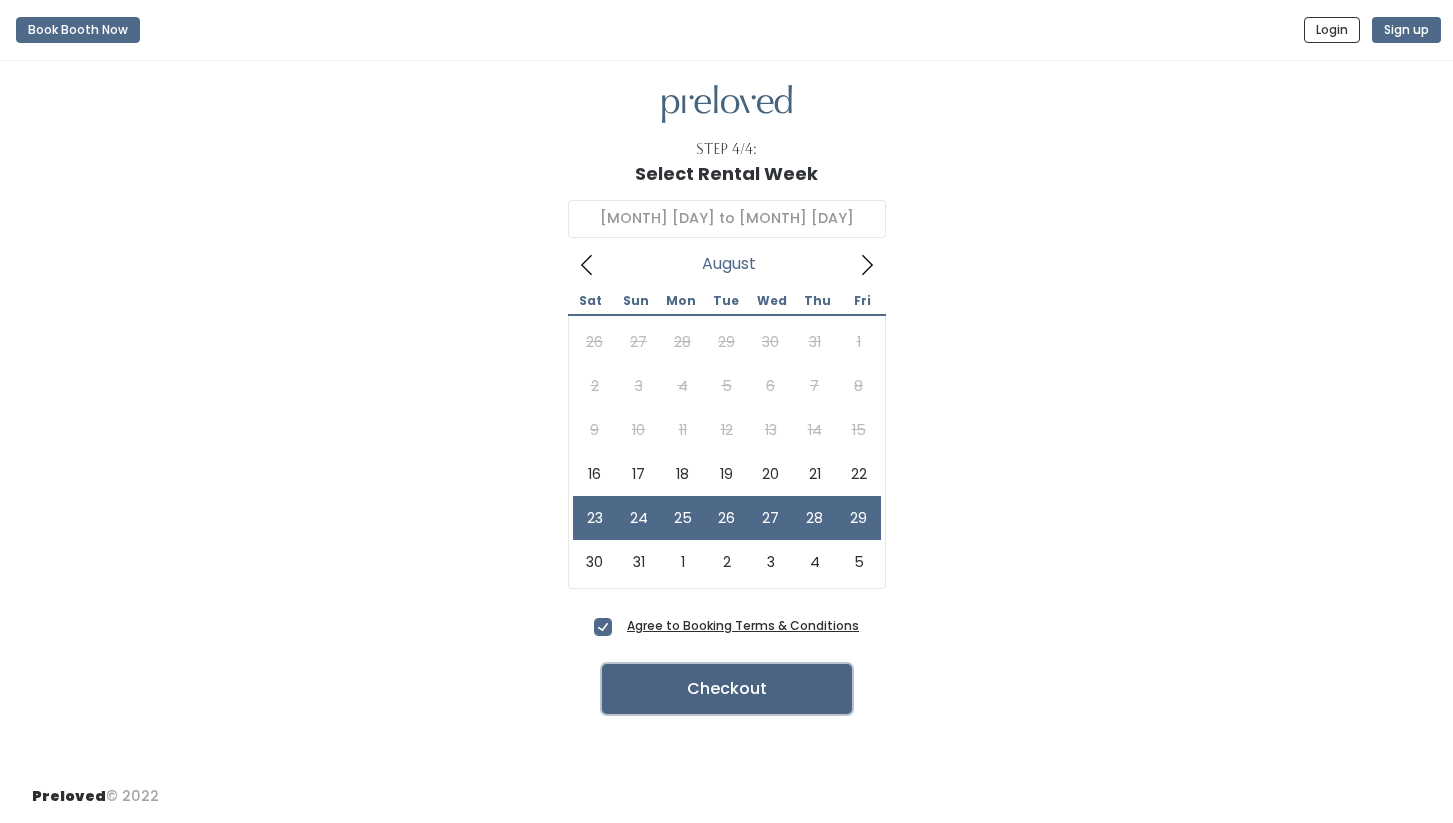 click on "Checkout" at bounding box center (727, 689) 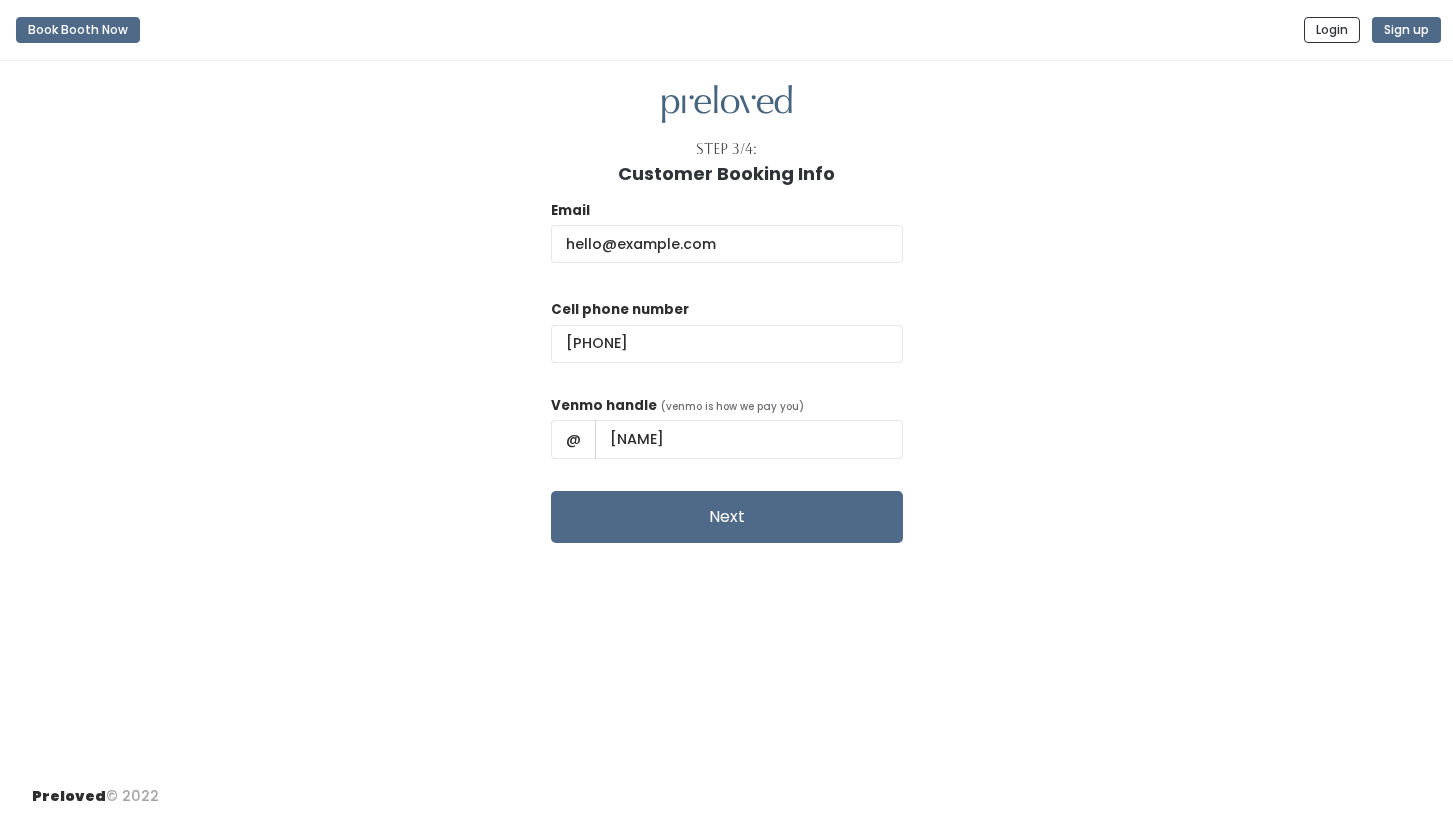 scroll, scrollTop: 0, scrollLeft: 0, axis: both 